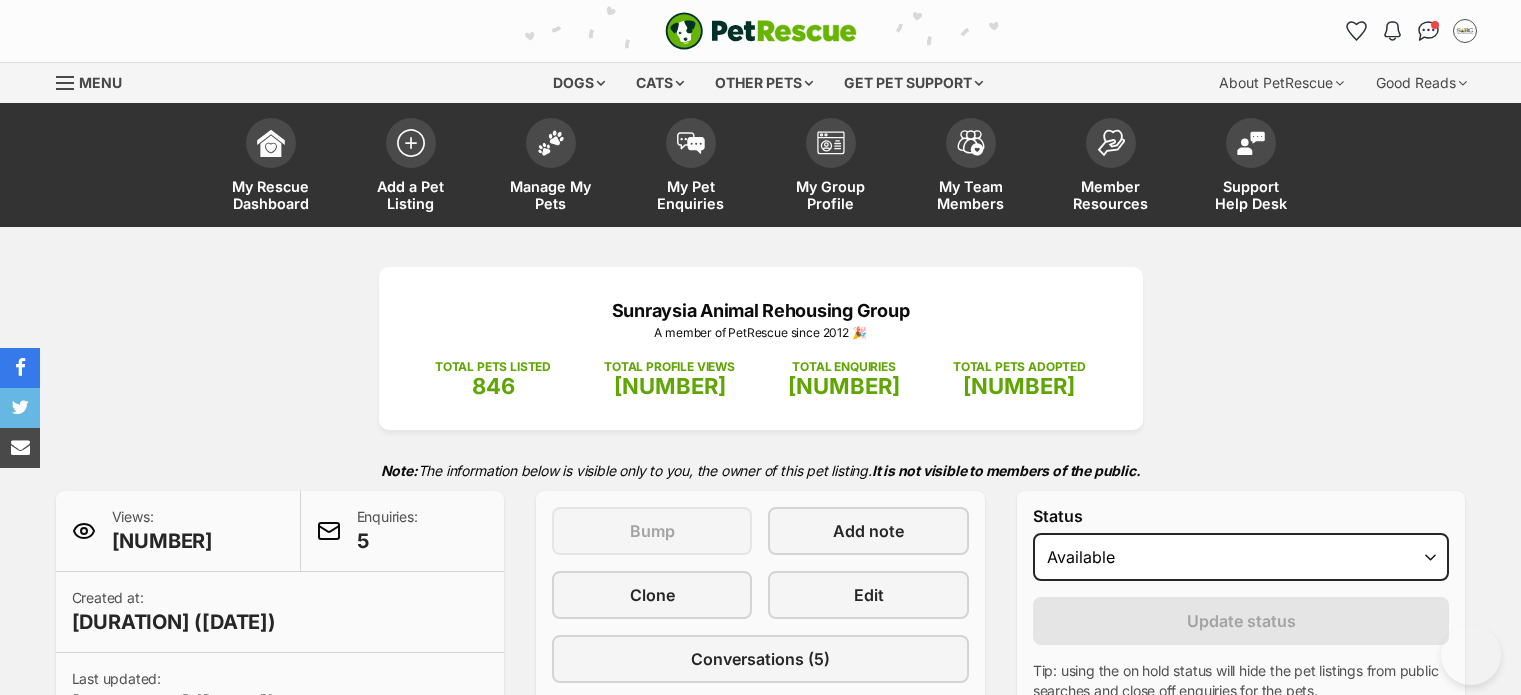 scroll, scrollTop: 0, scrollLeft: 0, axis: both 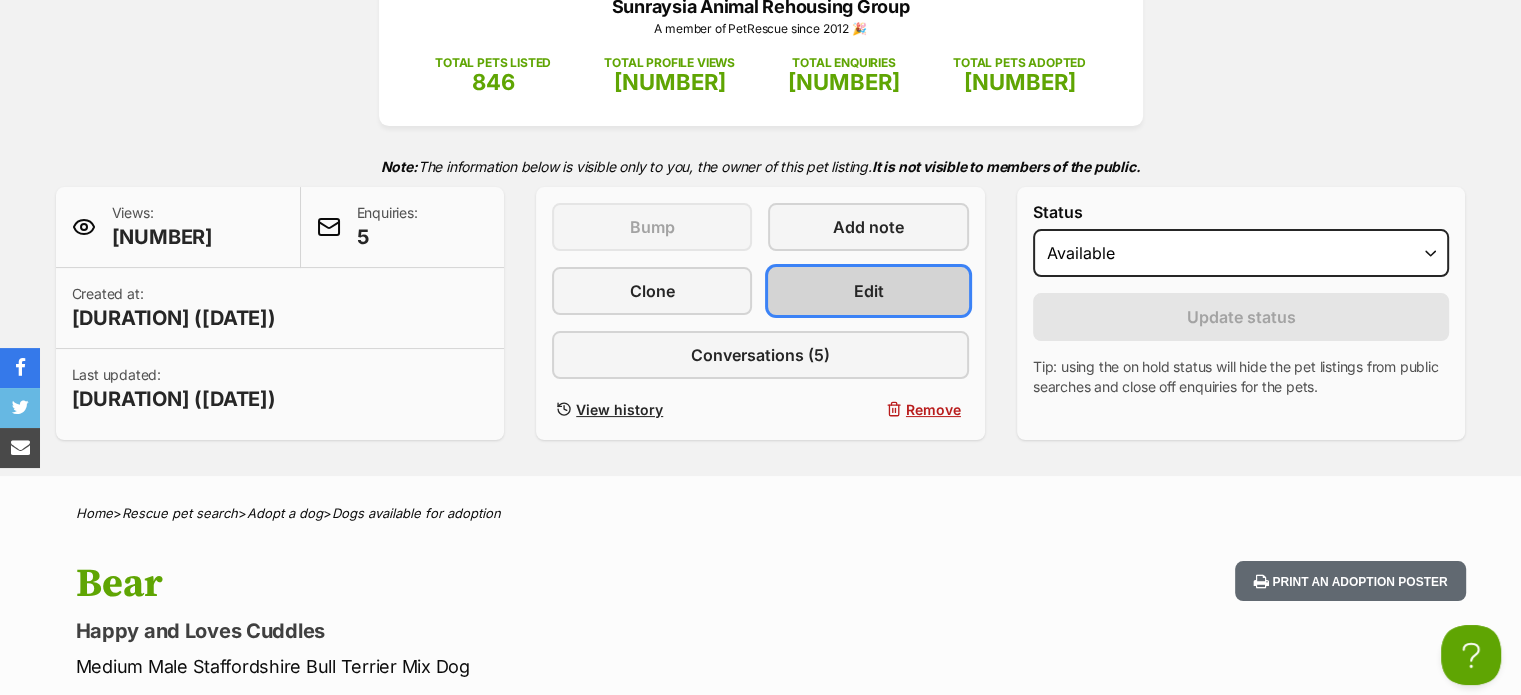 click on "Edit" at bounding box center [868, 291] 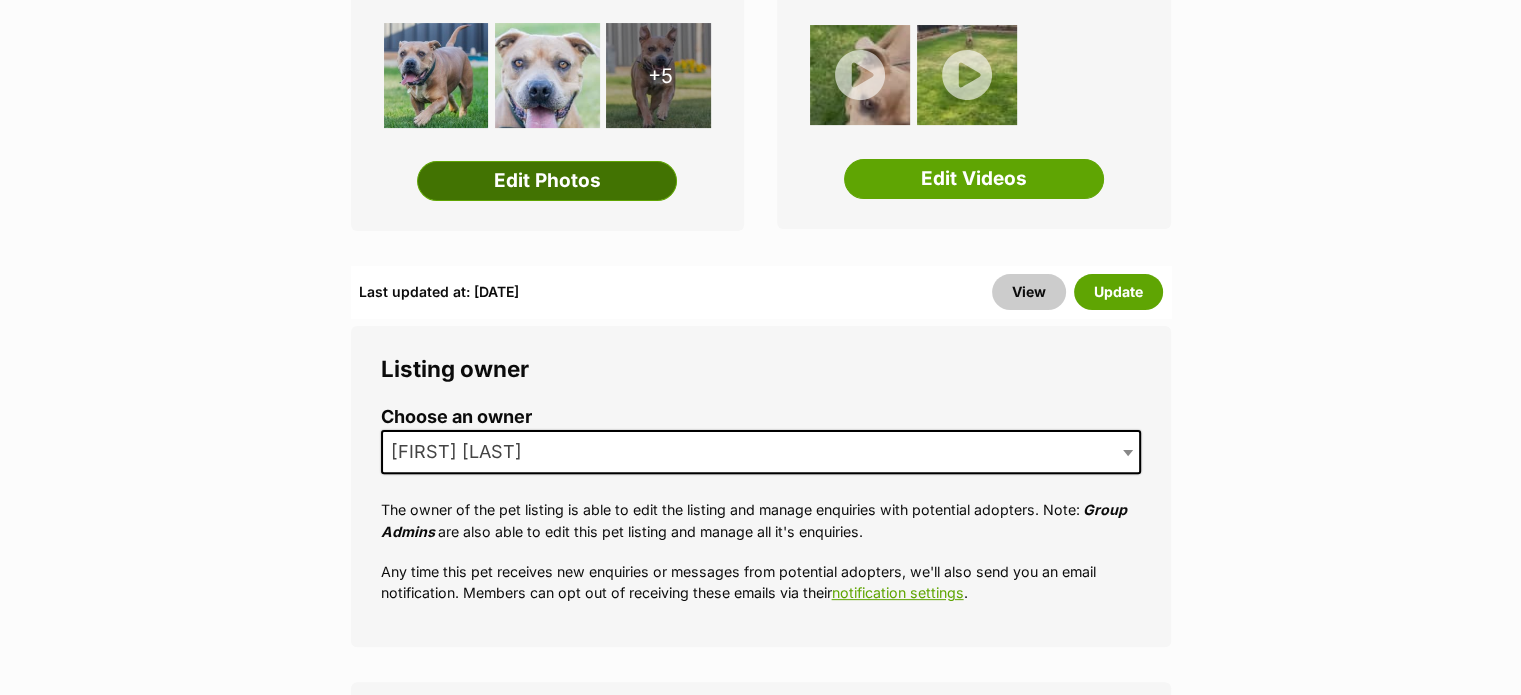 scroll, scrollTop: 500, scrollLeft: 0, axis: vertical 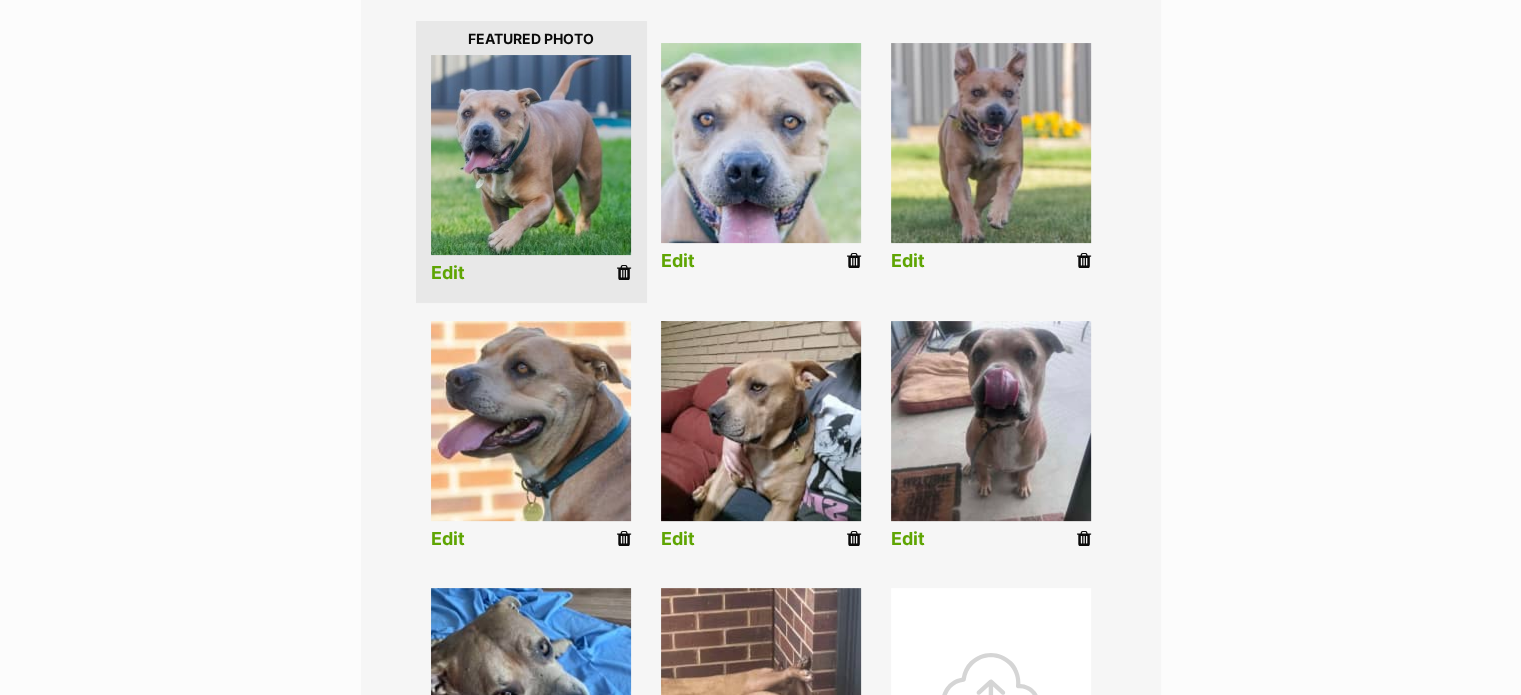 click at bounding box center (624, 273) 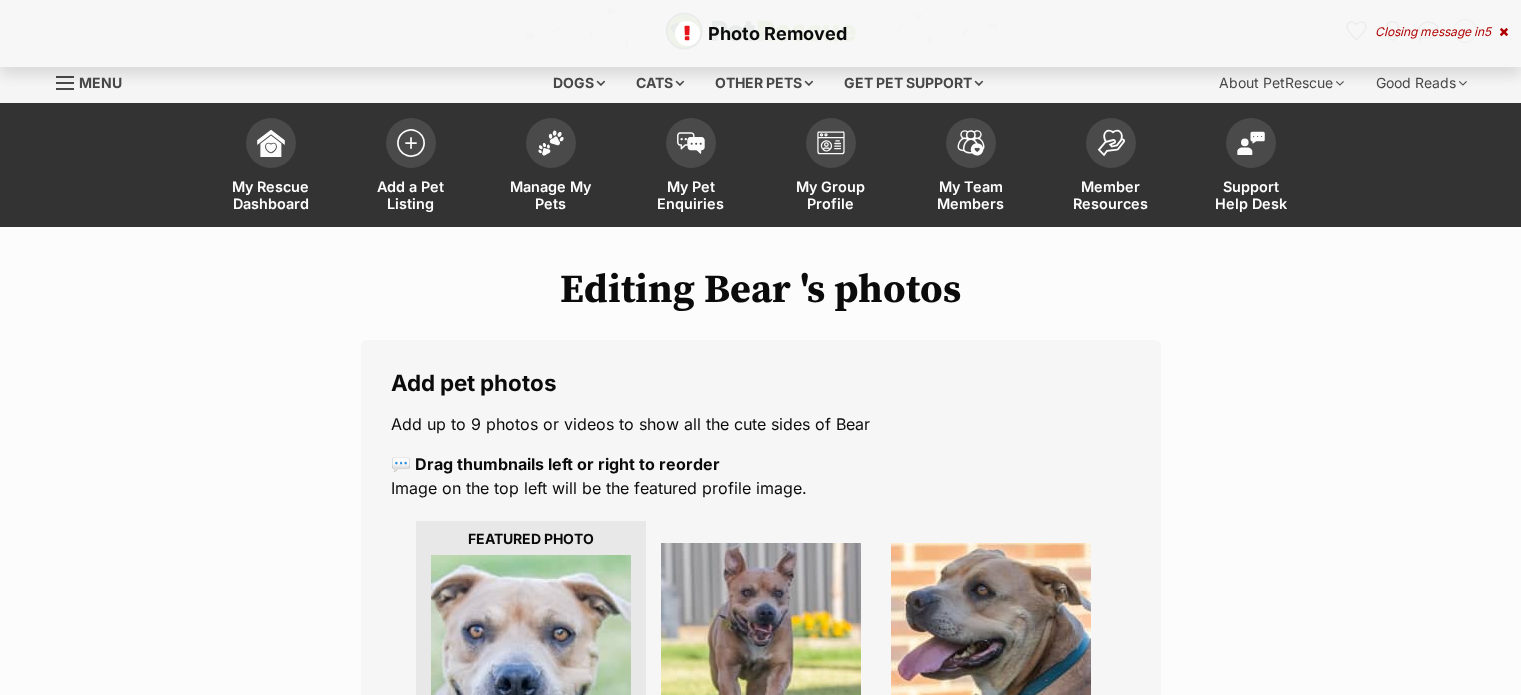 scroll, scrollTop: 300, scrollLeft: 0, axis: vertical 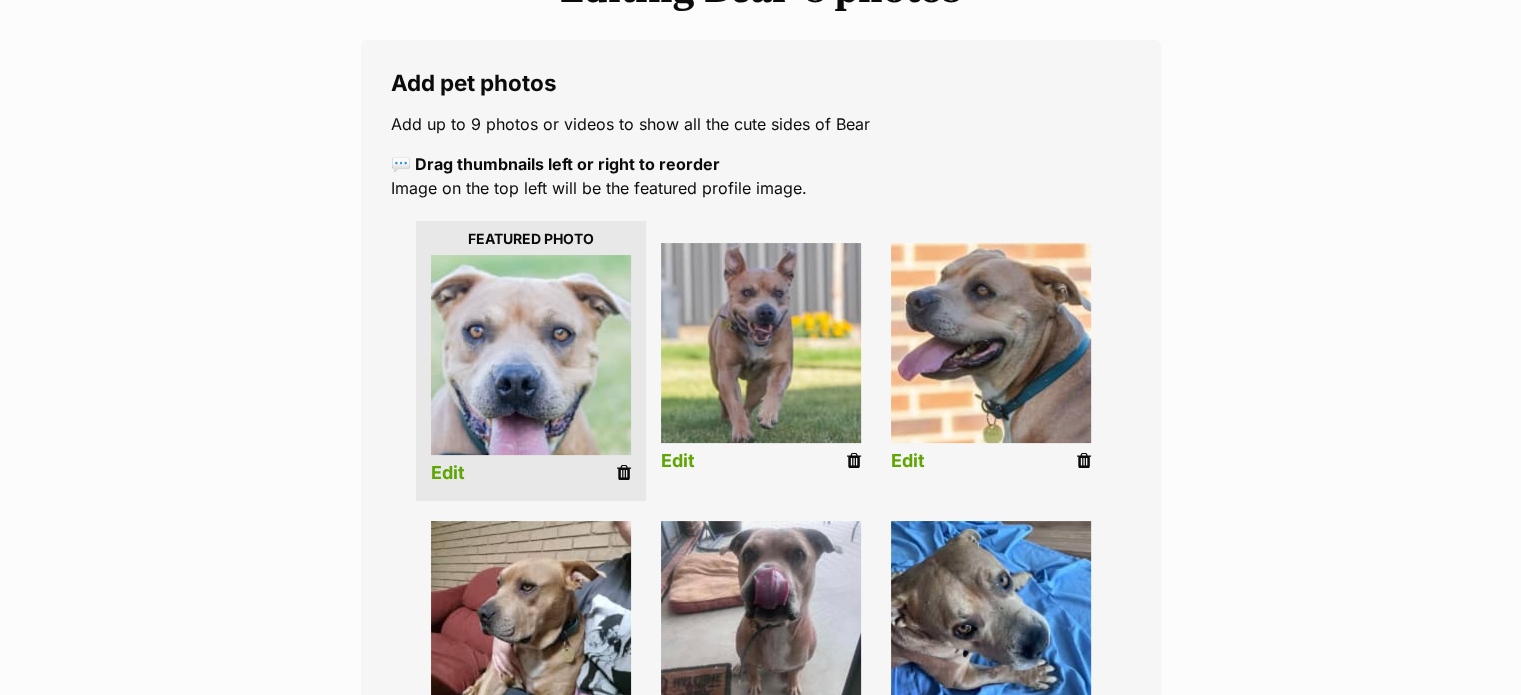 click at bounding box center (854, 461) 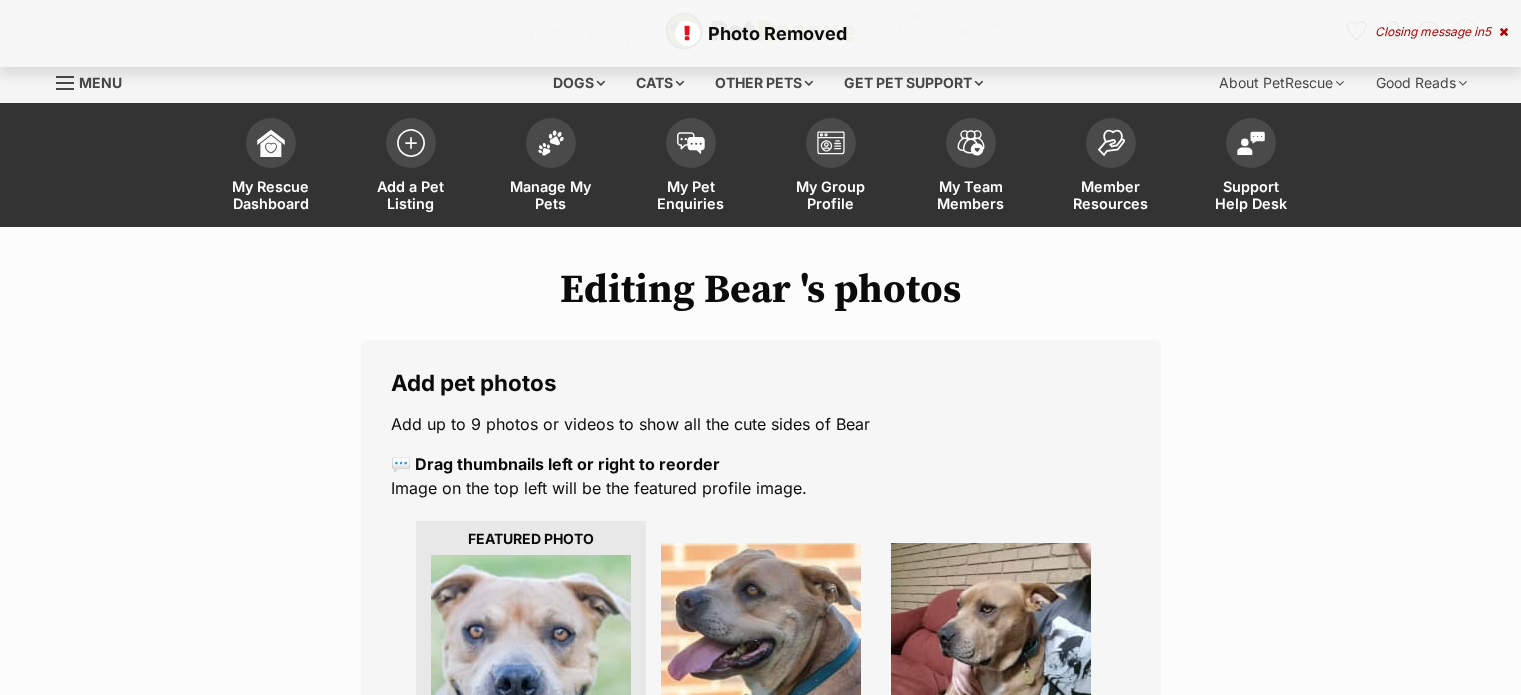 scroll, scrollTop: 0, scrollLeft: 0, axis: both 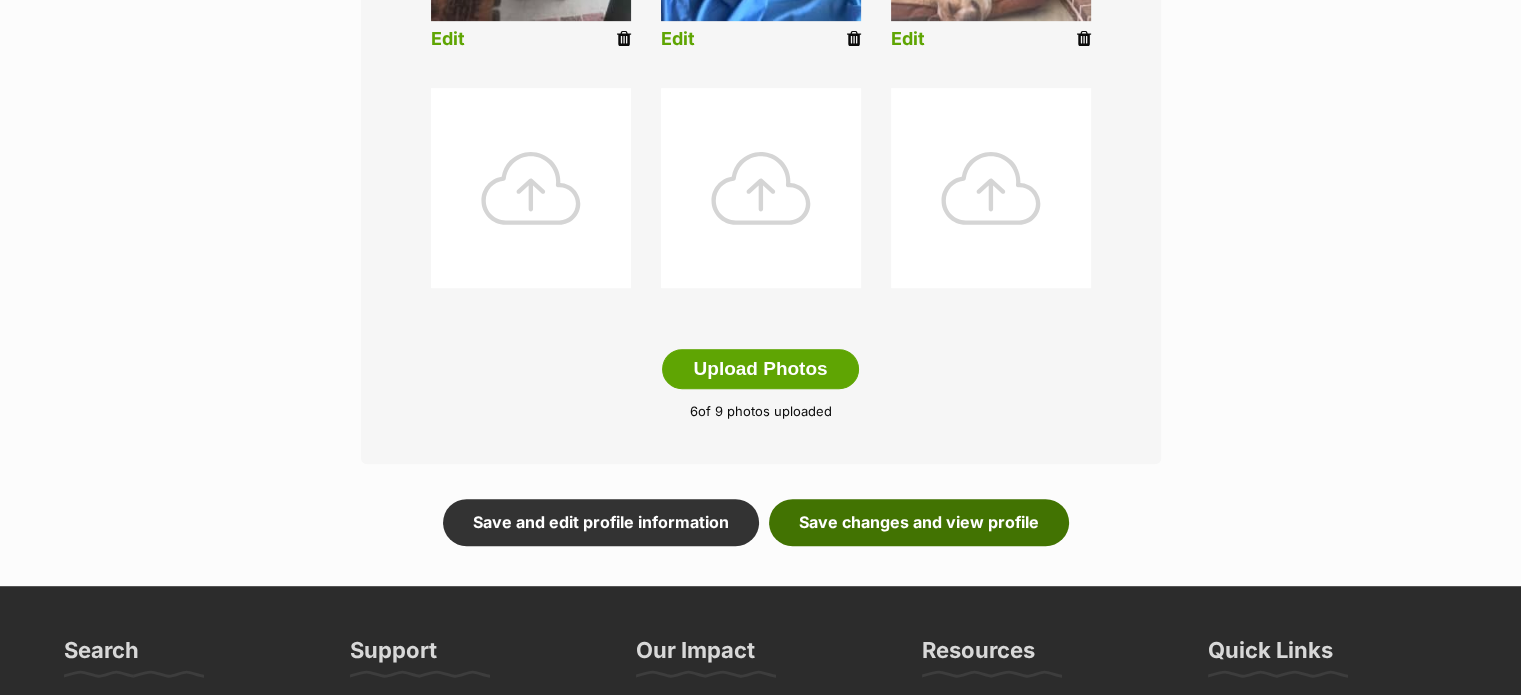 click on "Save changes and view profile" at bounding box center (919, 522) 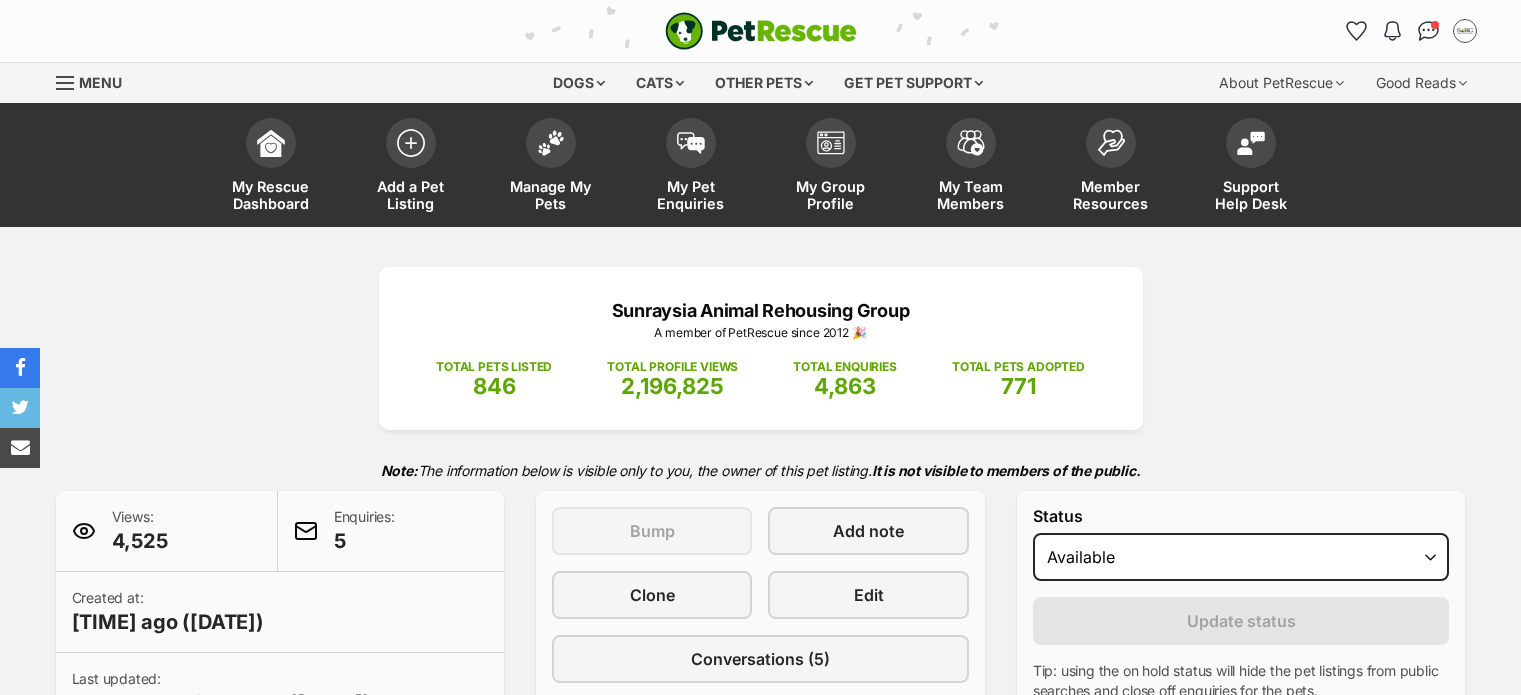 scroll, scrollTop: 0, scrollLeft: 0, axis: both 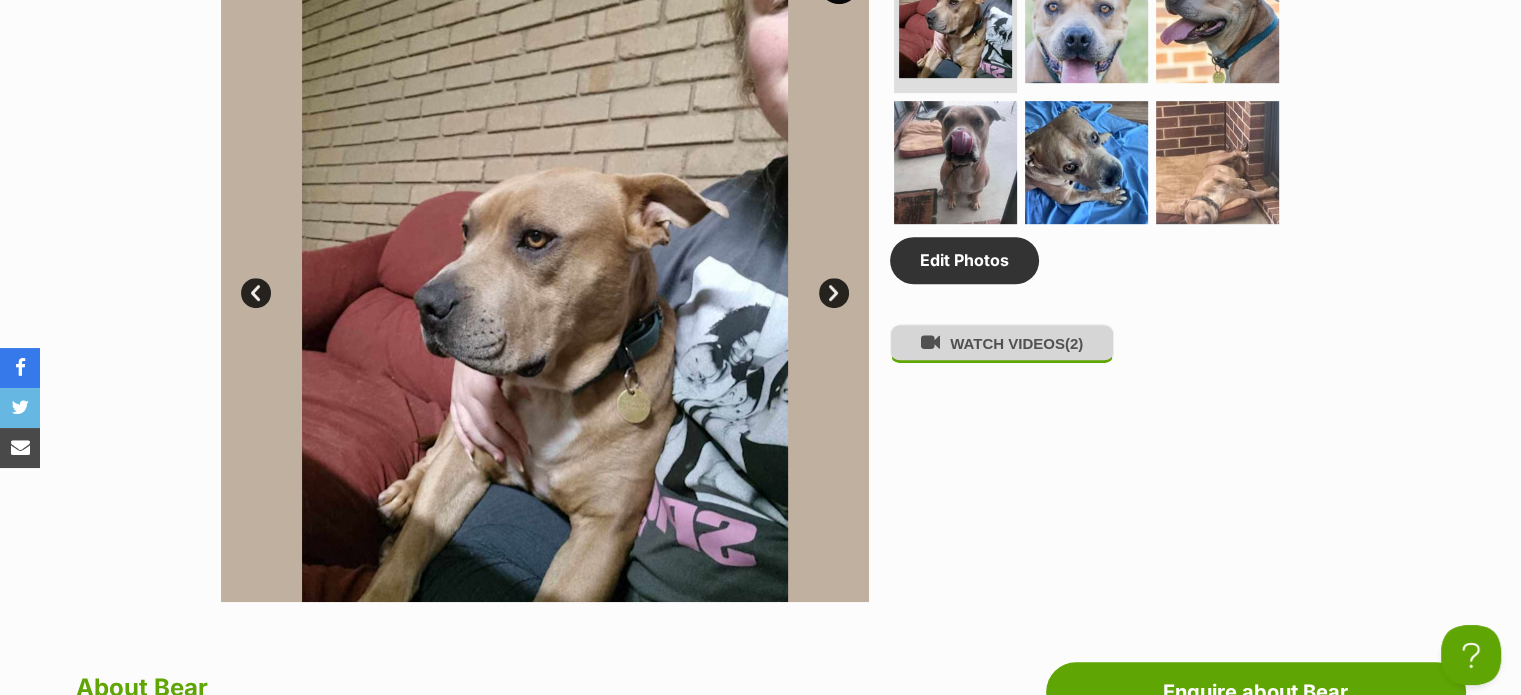 click on "WATCH VIDEOS
(2)" at bounding box center (1002, 343) 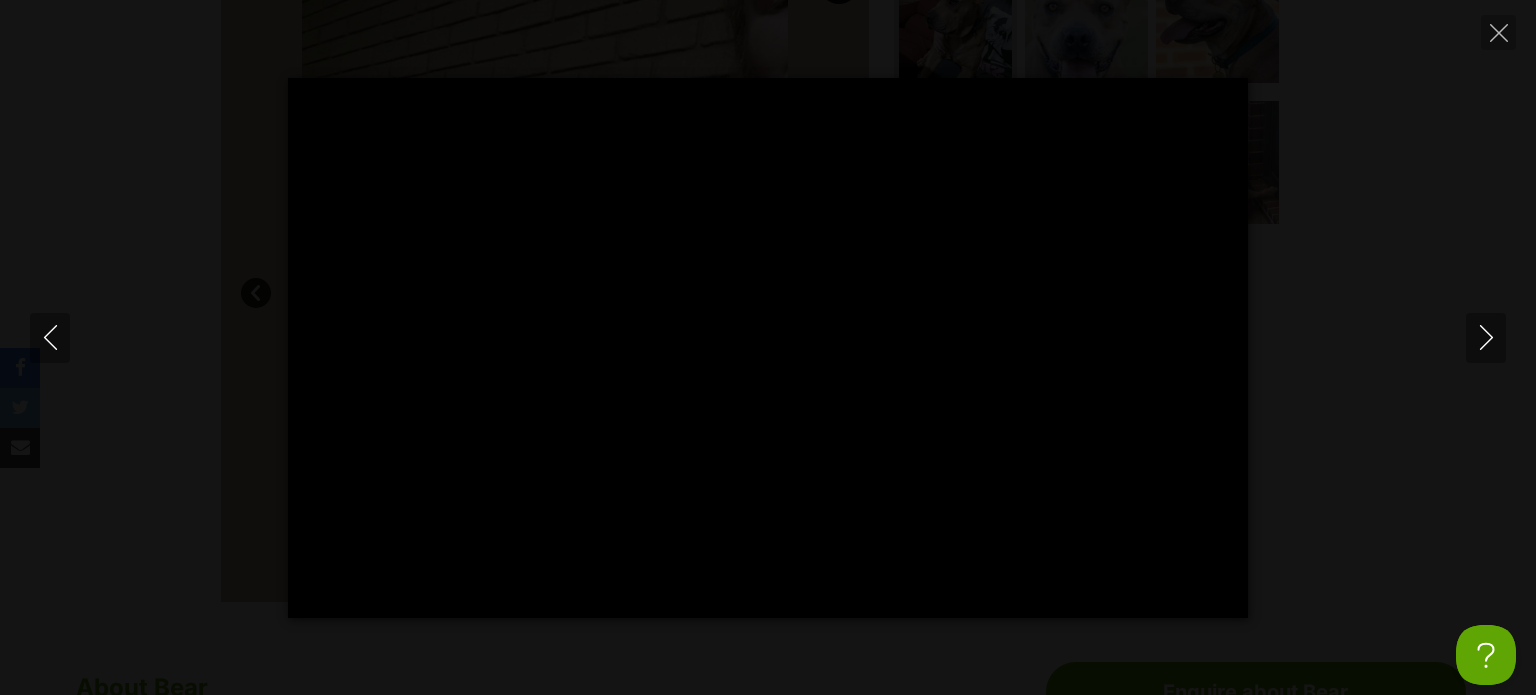 type on "17.06" 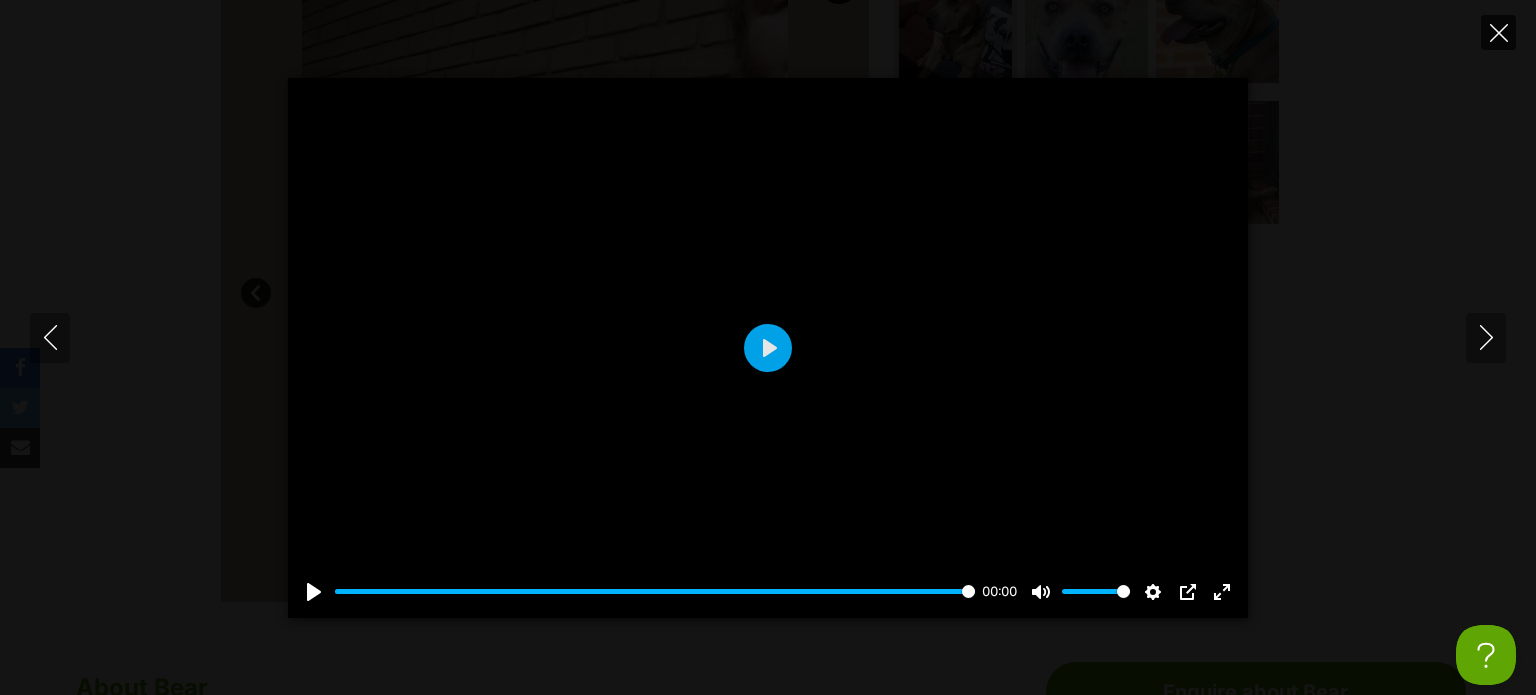 click 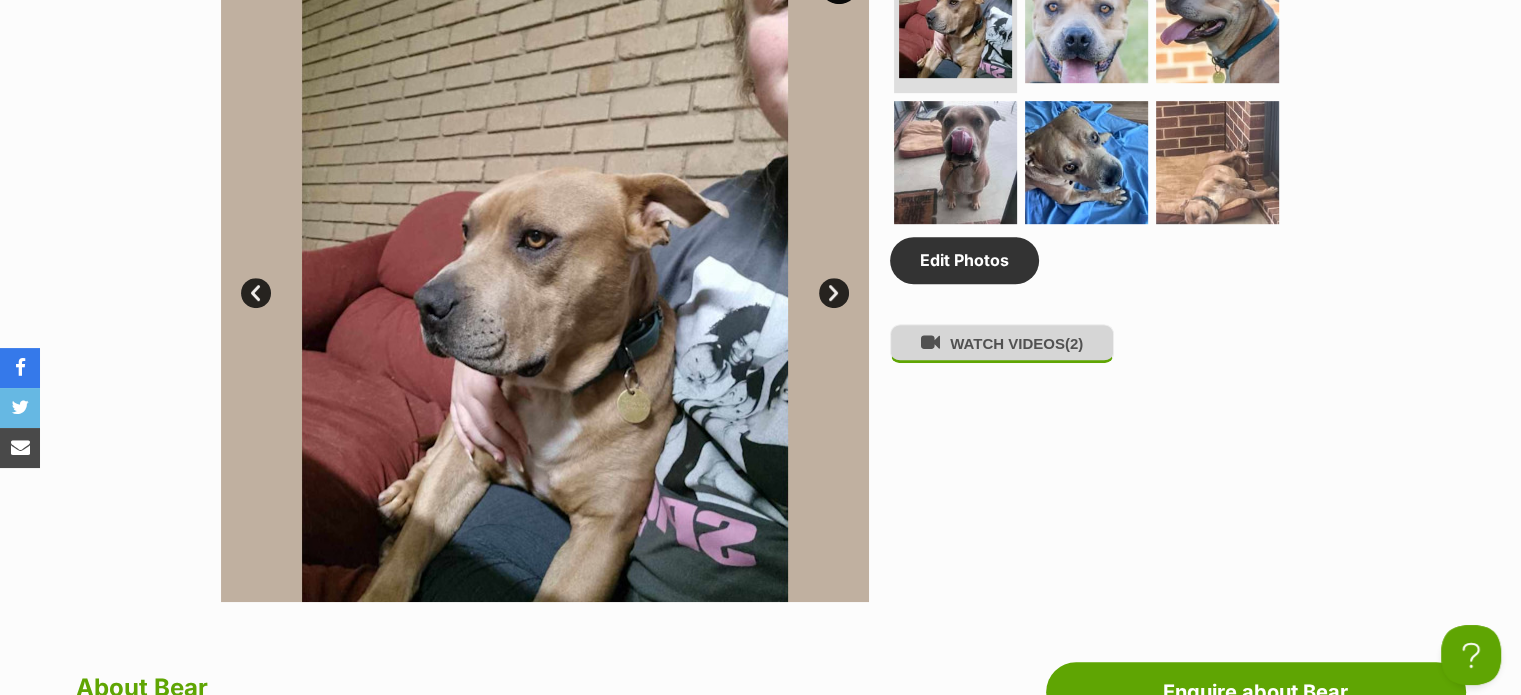 click on "WATCH VIDEOS
(2)" at bounding box center (1002, 343) 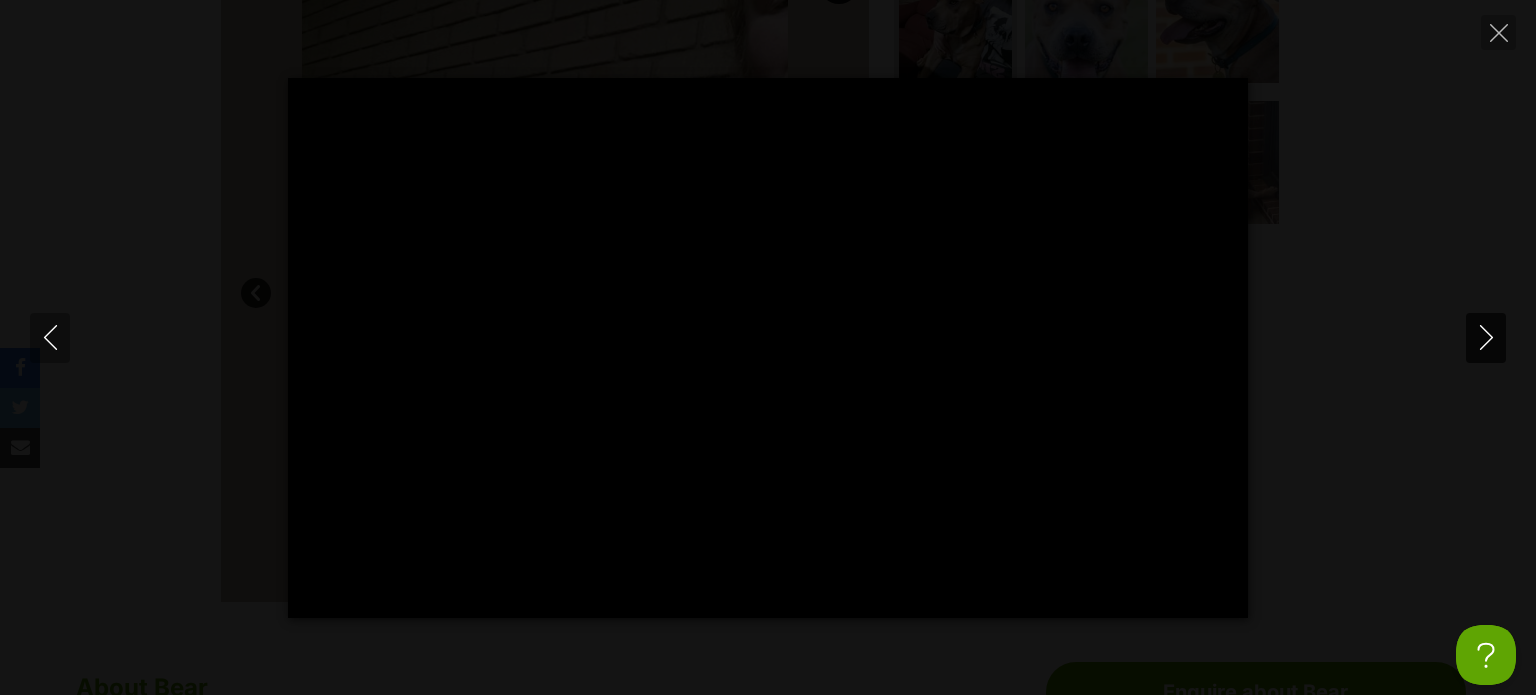click 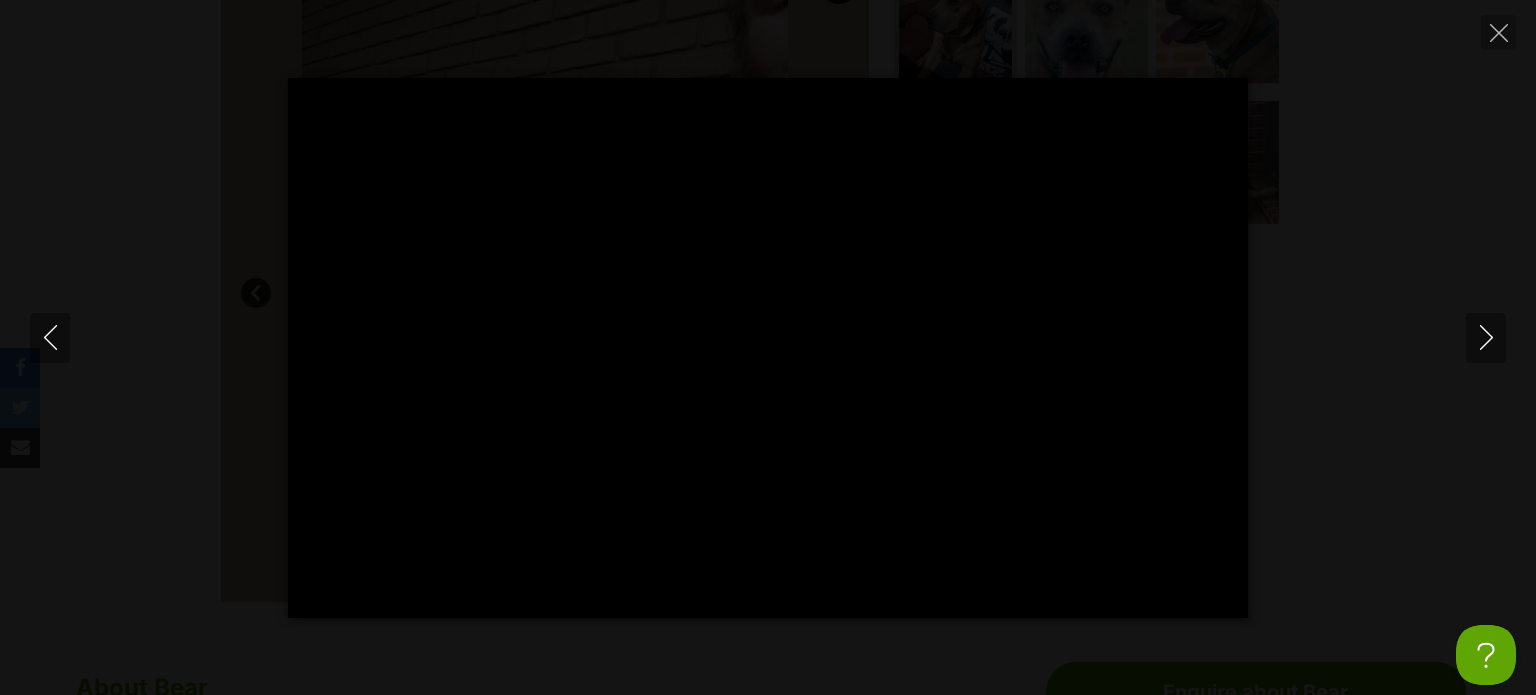 type on "100" 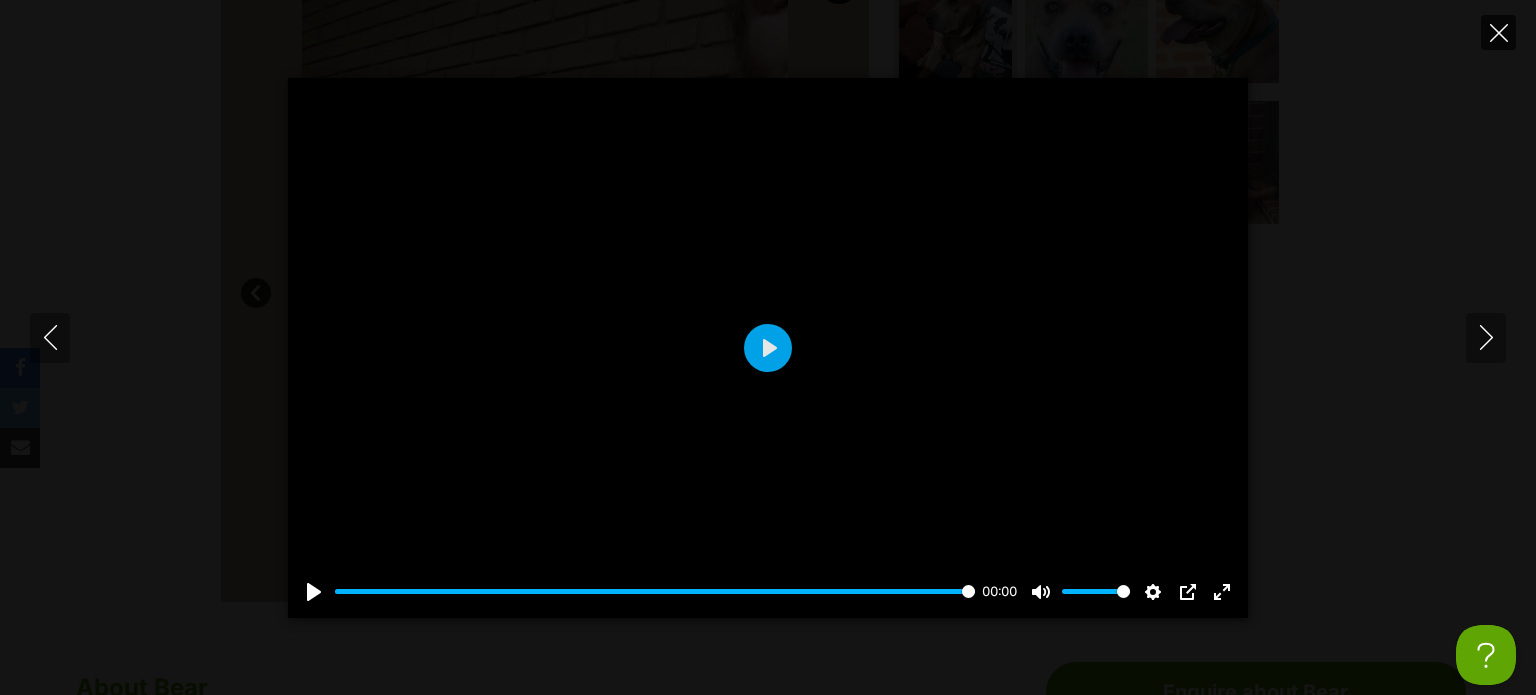 click 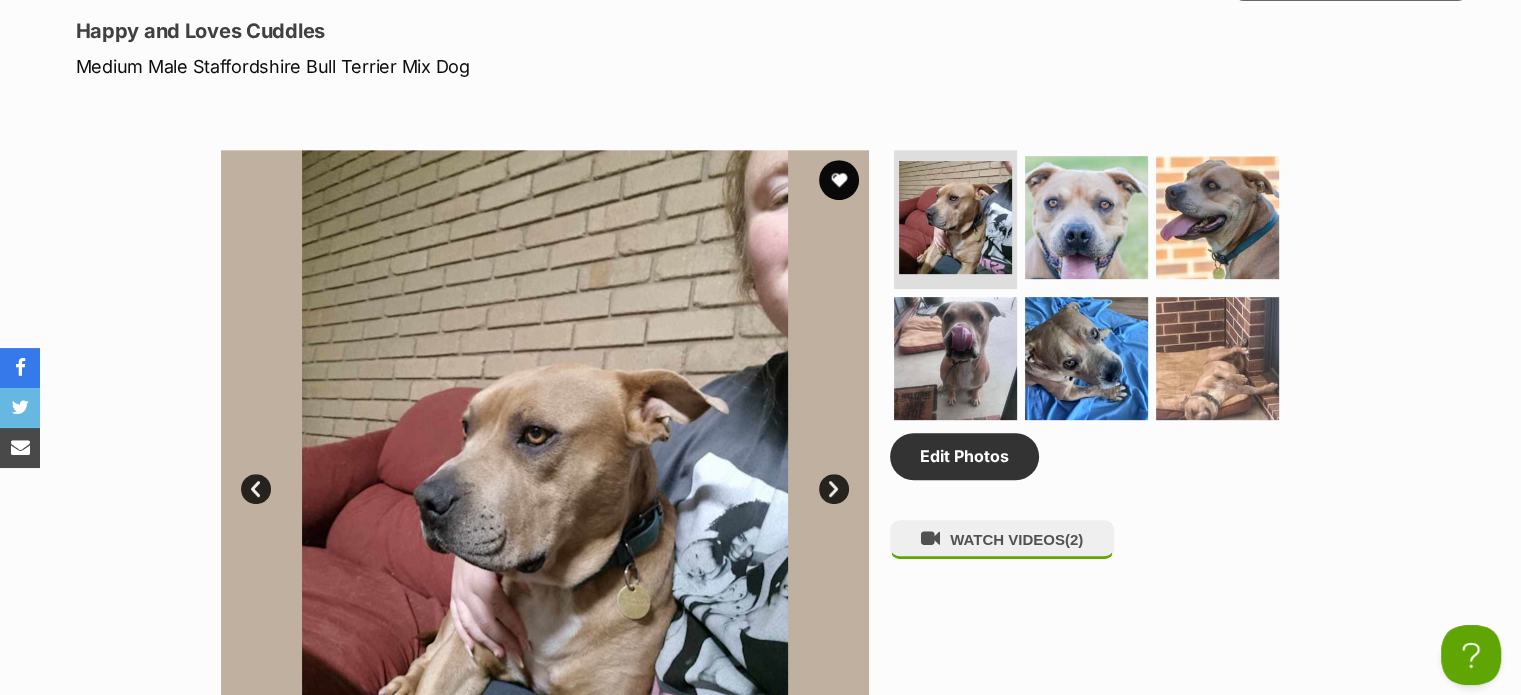 scroll, scrollTop: 900, scrollLeft: 0, axis: vertical 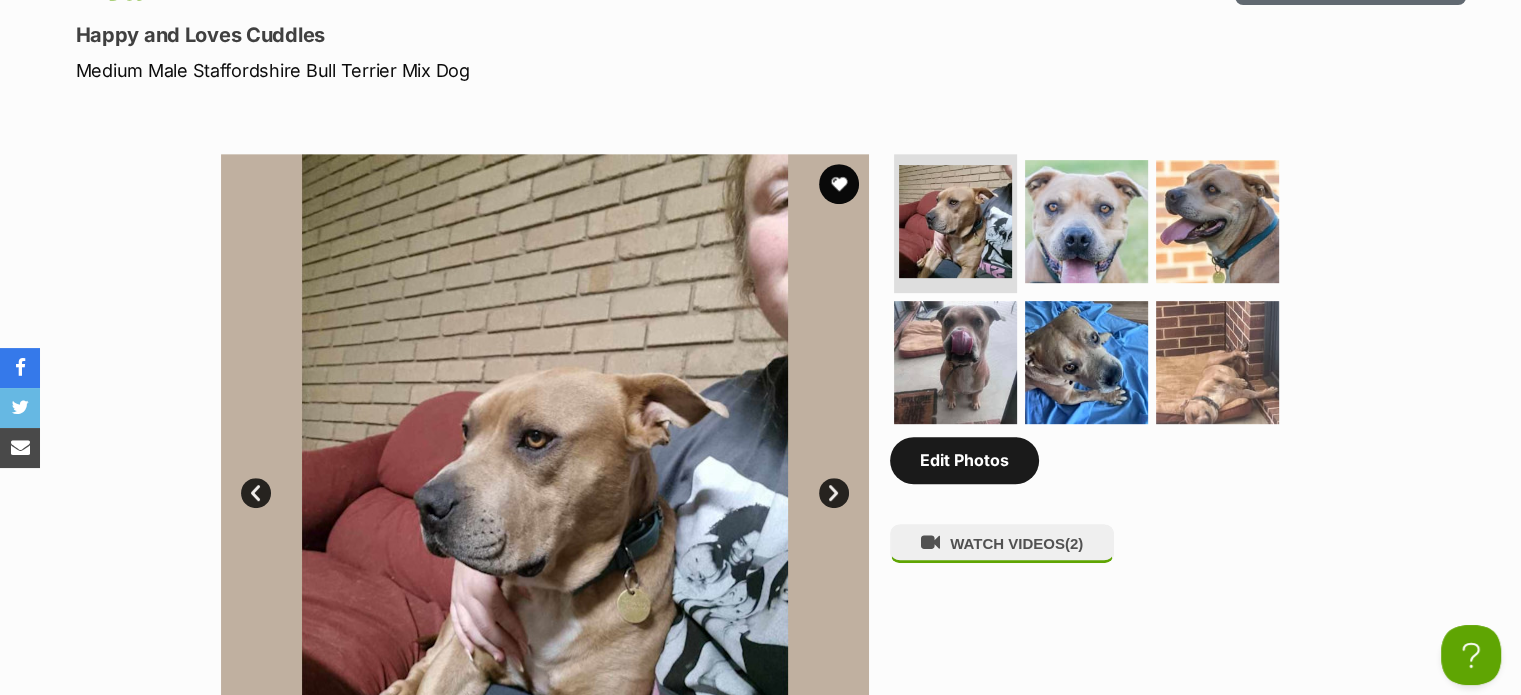 click on "Edit Photos" at bounding box center (964, 460) 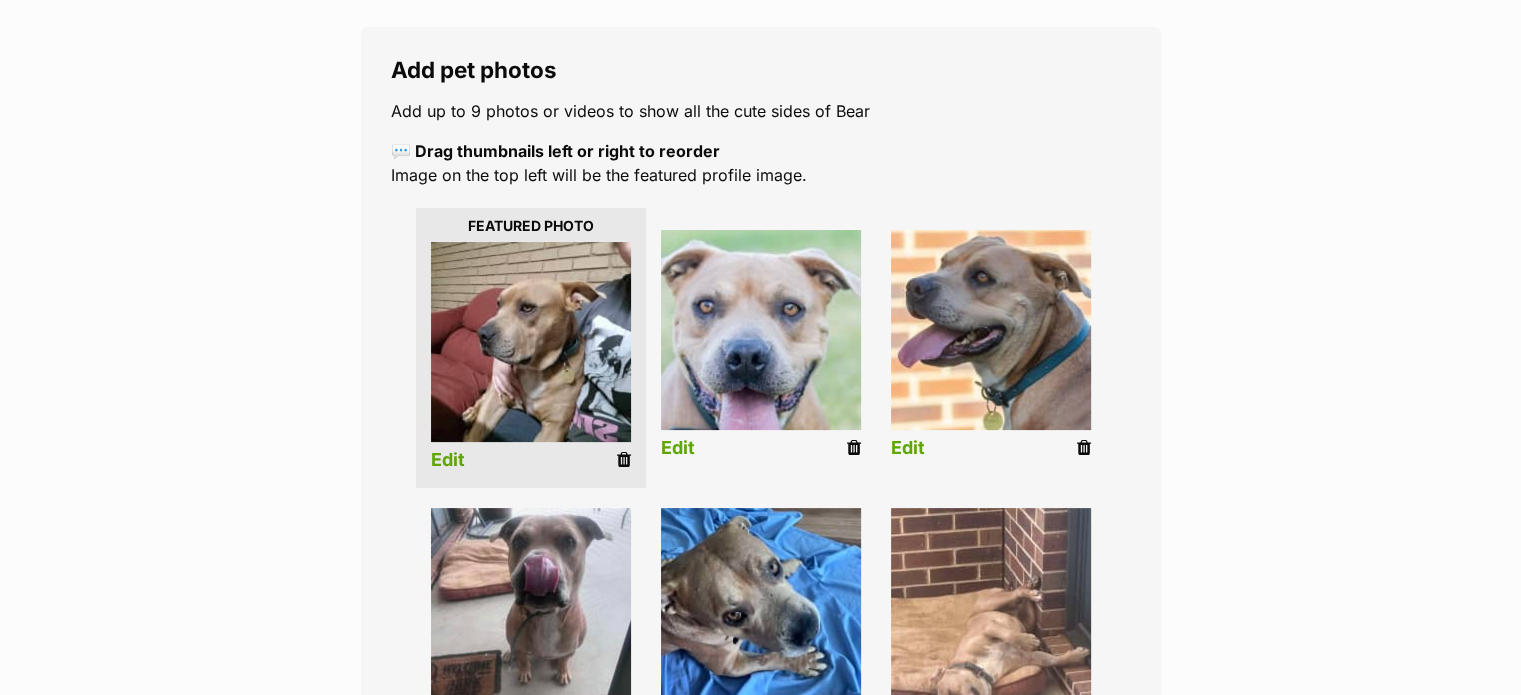 scroll, scrollTop: 0, scrollLeft: 0, axis: both 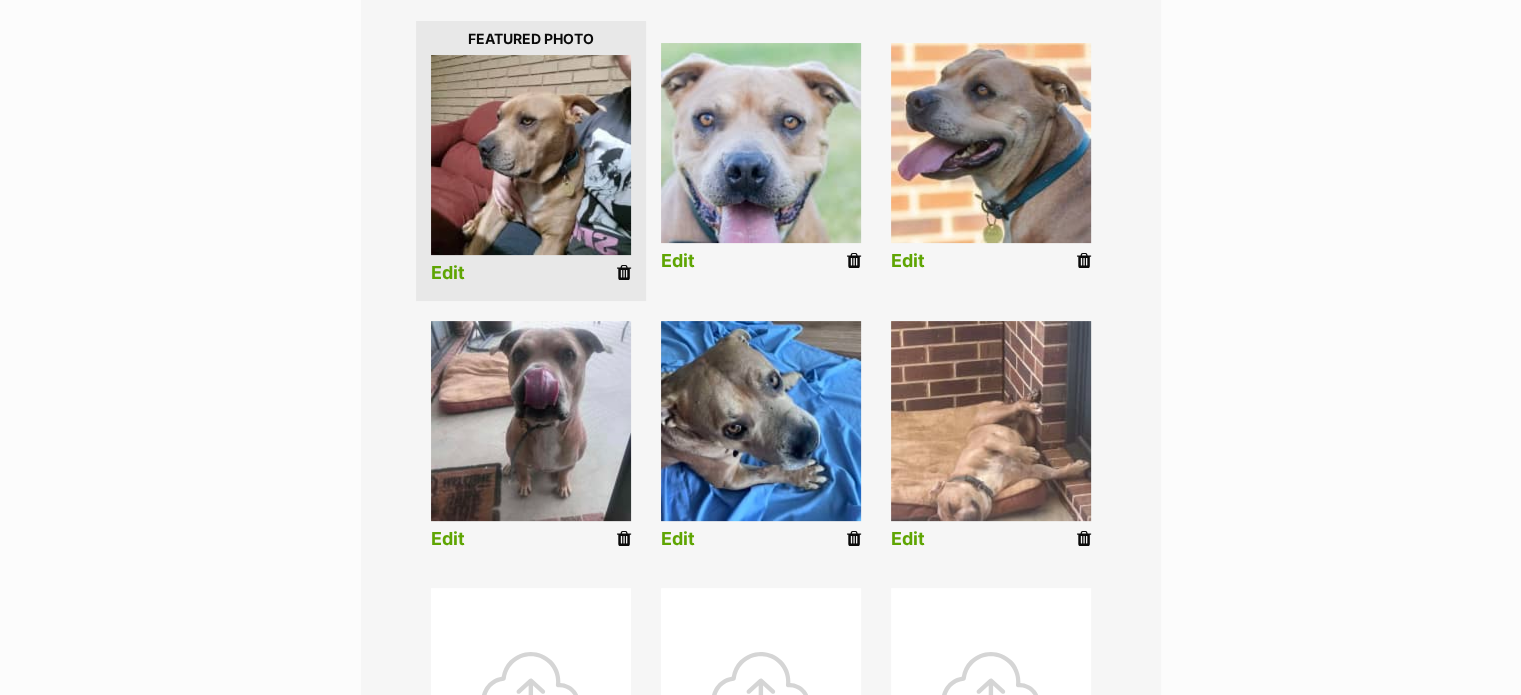 click at bounding box center [624, 273] 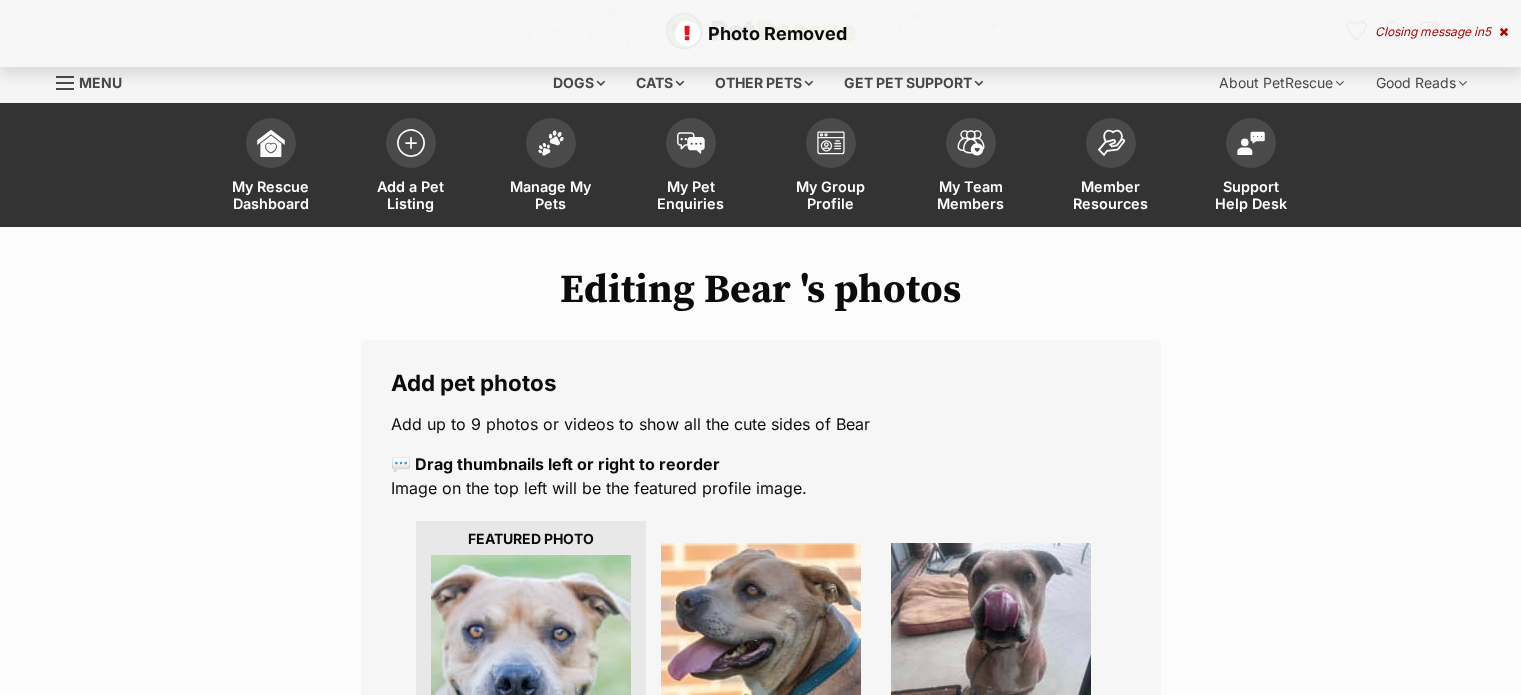 scroll, scrollTop: 300, scrollLeft: 0, axis: vertical 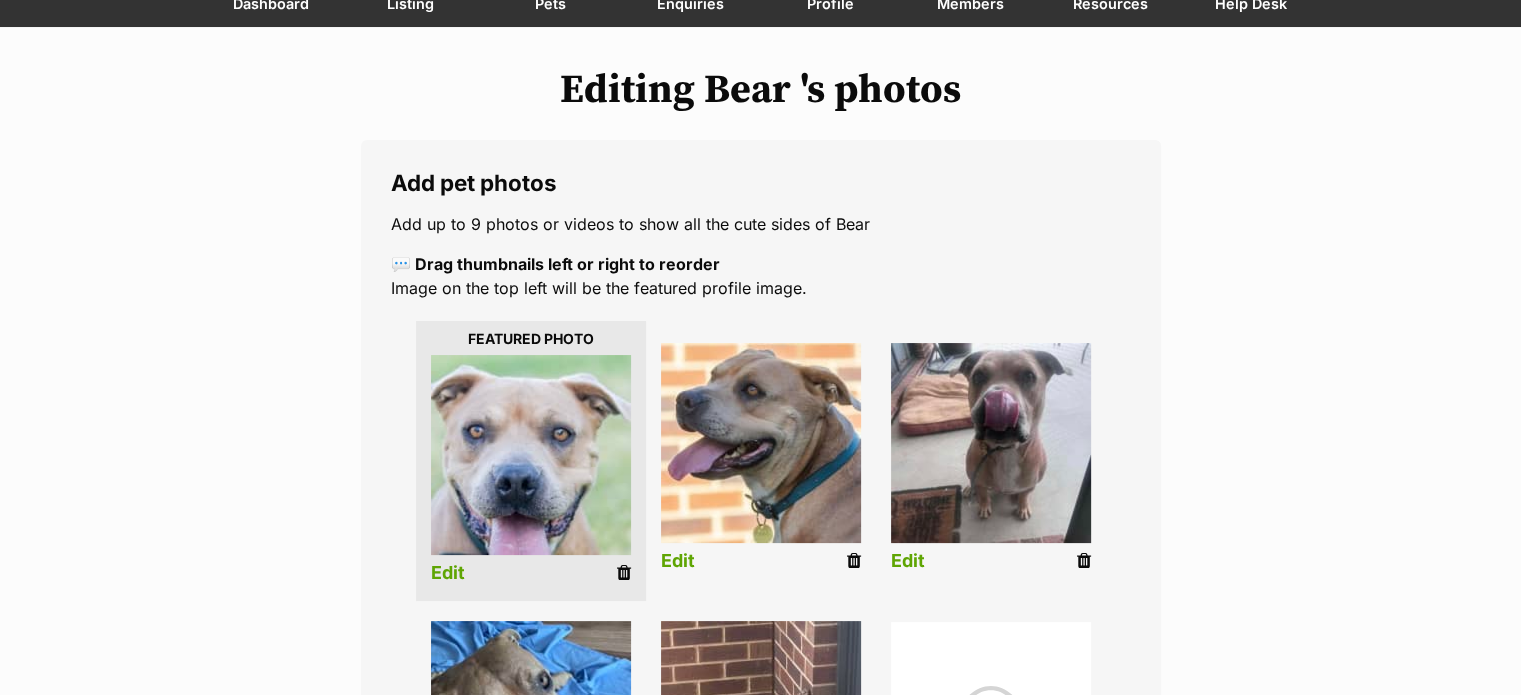 click on "Editing Bear 's photos
Add pet photos
Add up to 9 photos or videos to show all the cute sides of Bear
💬 Drag thumbnails left or right to reorder
Image on the top left will be the featured profile image.
Edit
Edit
Edit
Edit
Edit
Upload Photos
5
of 9 photos uploaded
Save and edit profile information
Save changes and view profile" at bounding box center (761, 706) 